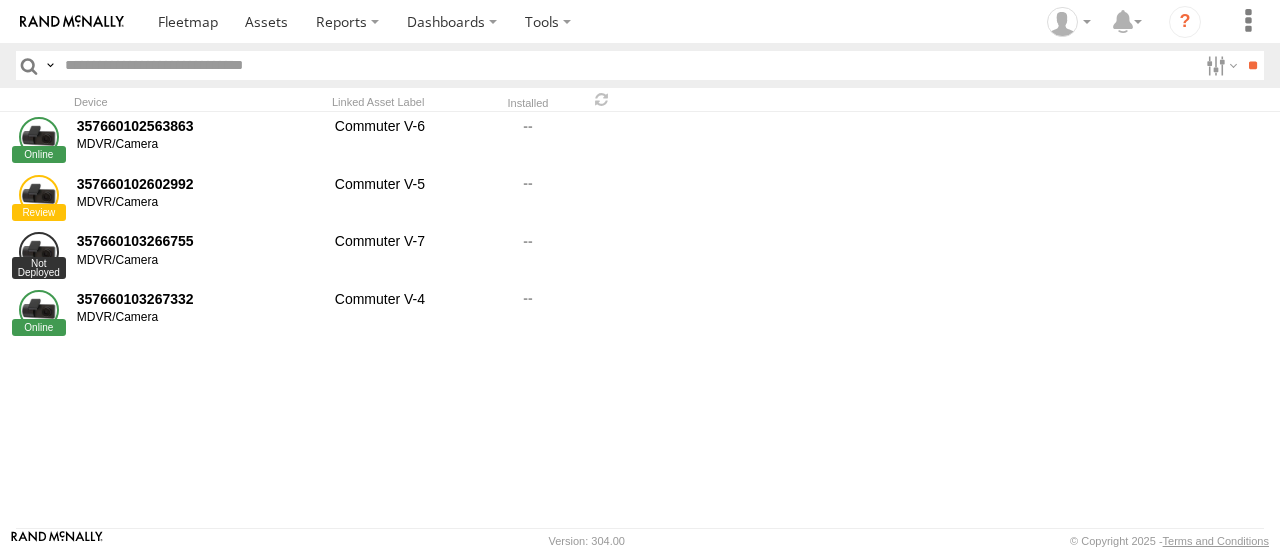 scroll, scrollTop: 0, scrollLeft: 0, axis: both 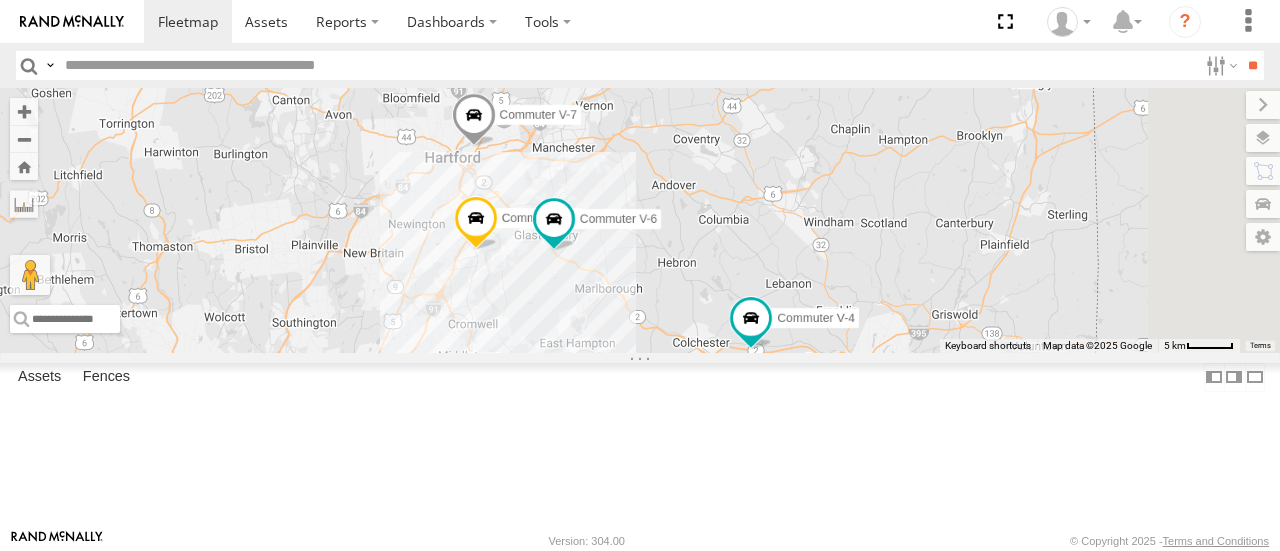 drag, startPoint x: 1040, startPoint y: 302, endPoint x: 1029, endPoint y: 330, distance: 30.083218 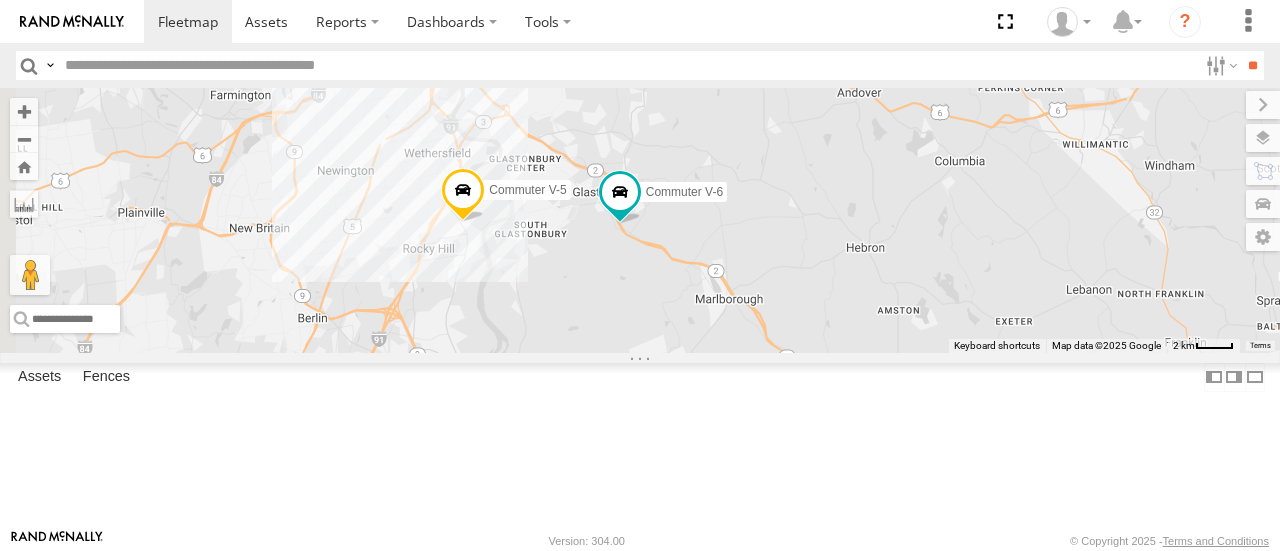 drag, startPoint x: 763, startPoint y: 279, endPoint x: 1037, endPoint y: 347, distance: 282.3119 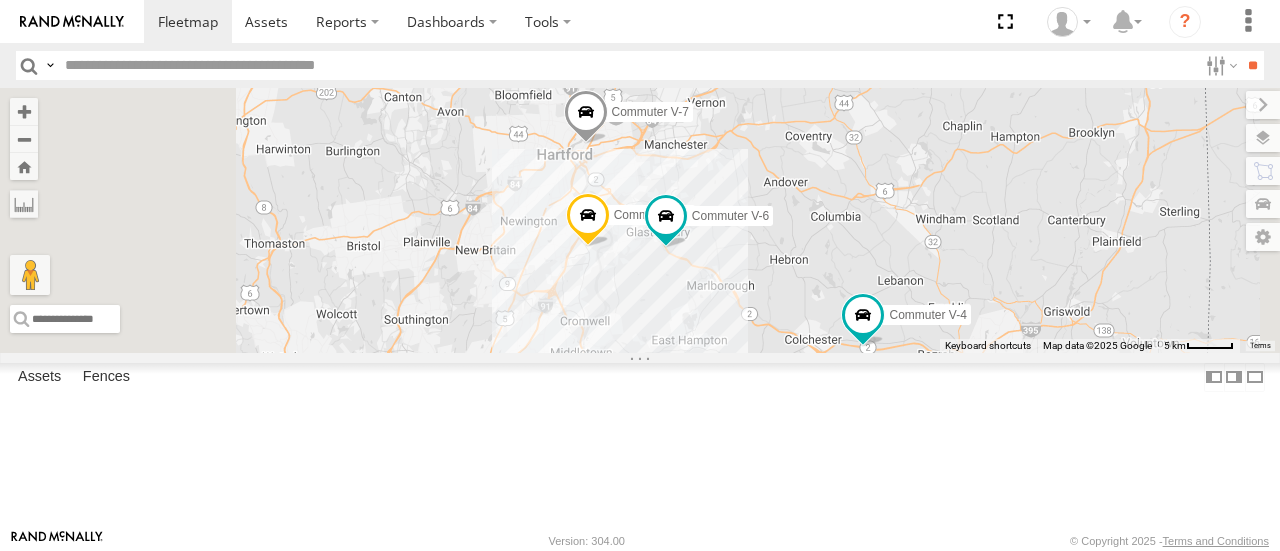drag, startPoint x: 1024, startPoint y: 163, endPoint x: 904, endPoint y: 263, distance: 156.20499 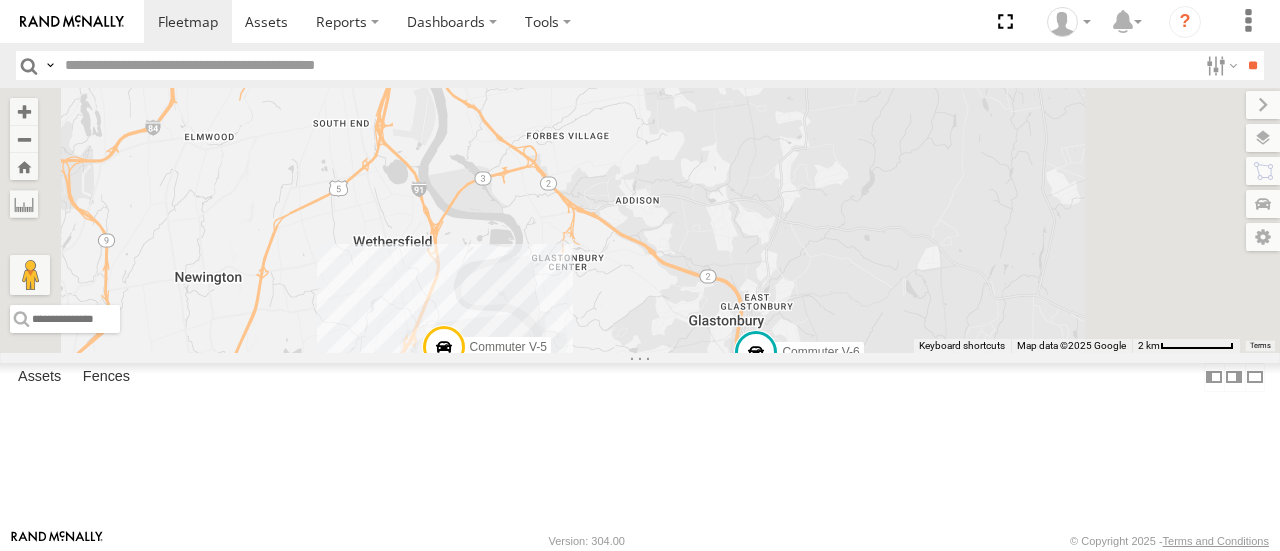drag, startPoint x: 1018, startPoint y: 282, endPoint x: 910, endPoint y: 131, distance: 185.64752 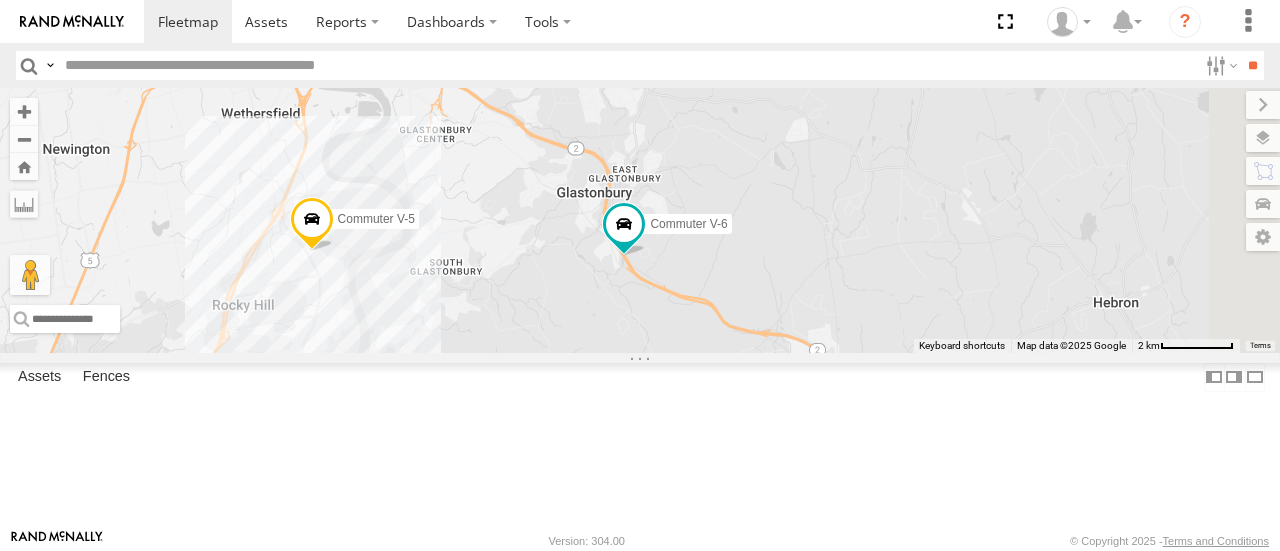drag, startPoint x: 1028, startPoint y: 294, endPoint x: 900, endPoint y: 176, distance: 174.09193 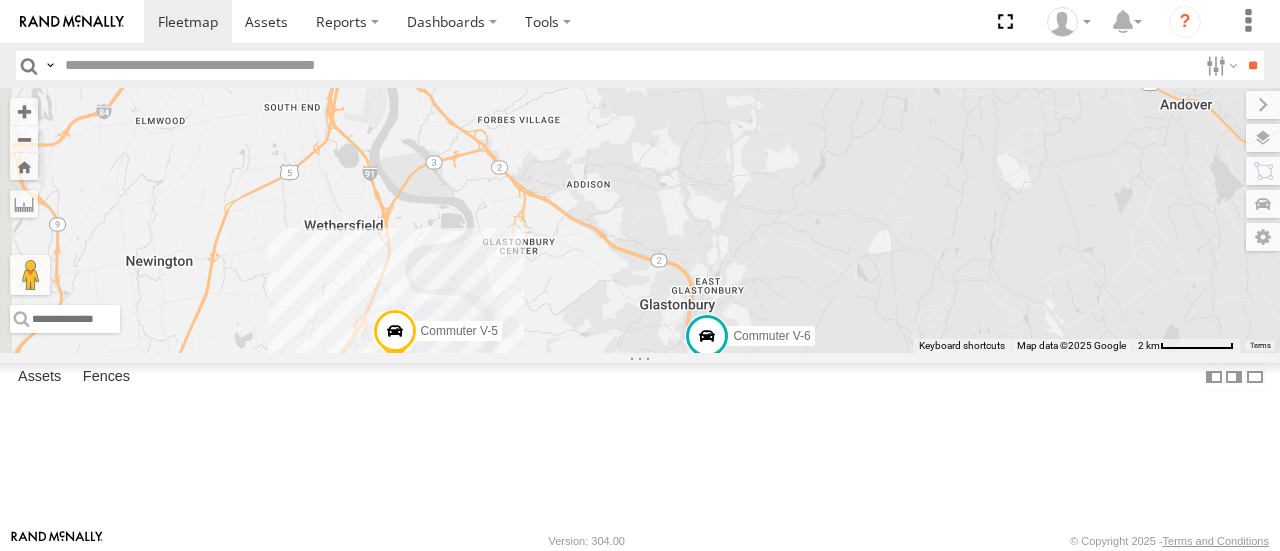 drag, startPoint x: 675, startPoint y: 196, endPoint x: 759, endPoint y: 311, distance: 142.41138 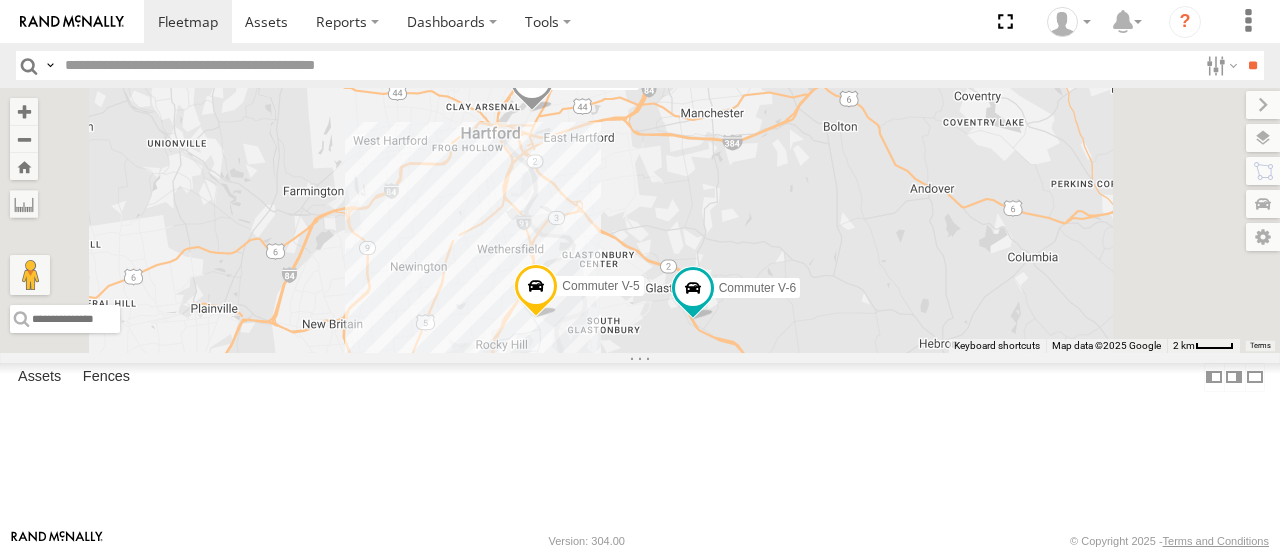 drag, startPoint x: 859, startPoint y: 187, endPoint x: 888, endPoint y: 271, distance: 88.86507 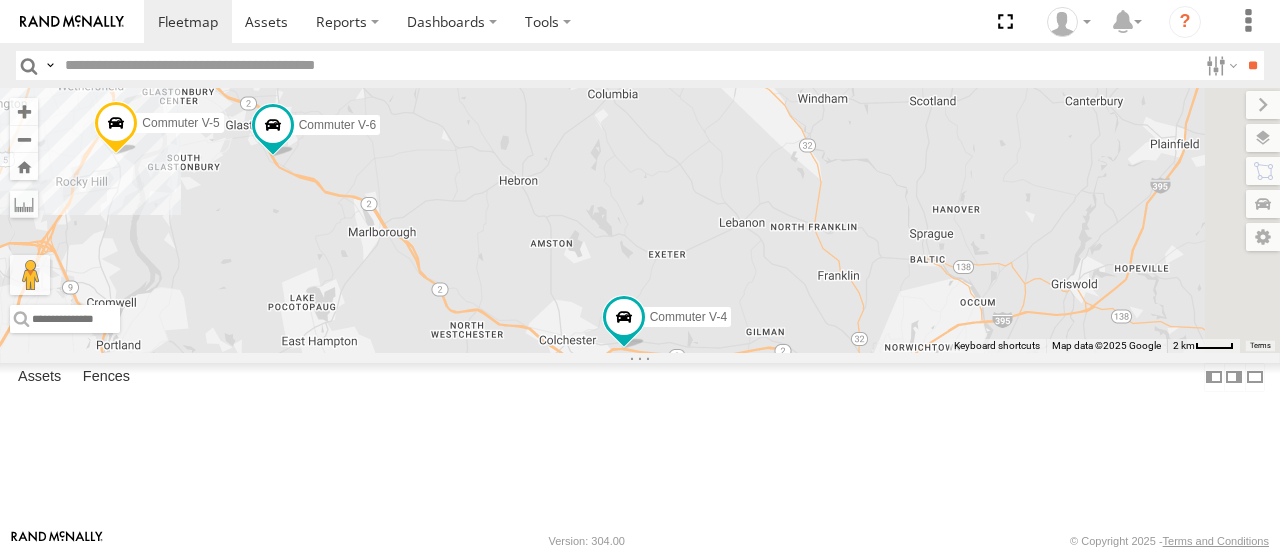 drag, startPoint x: 1055, startPoint y: 337, endPoint x: 636, endPoint y: 163, distance: 453.69263 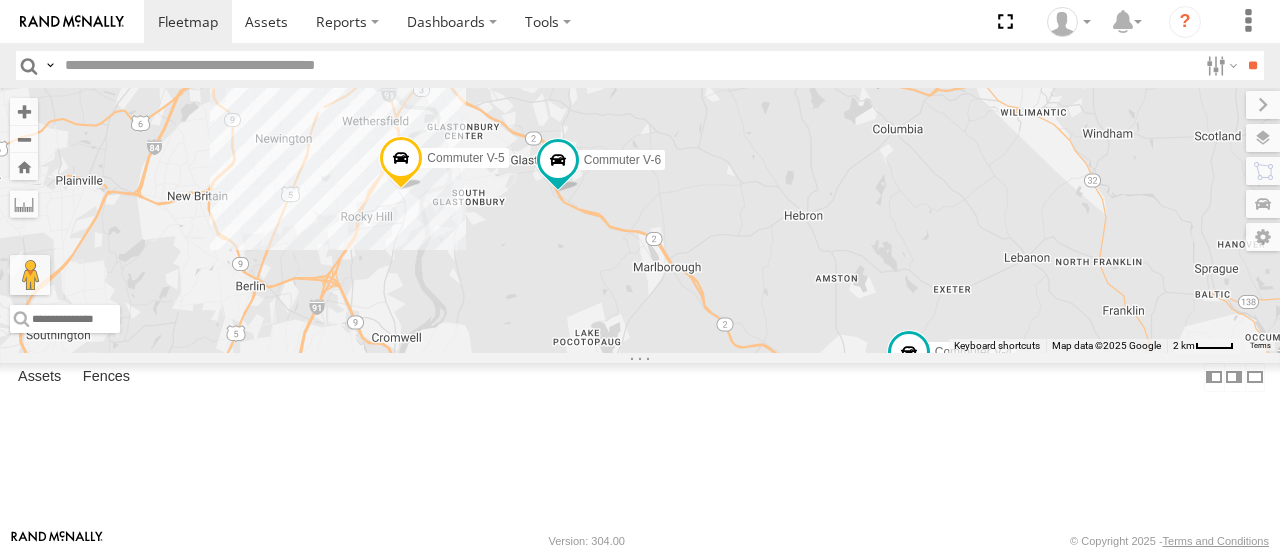 drag, startPoint x: 636, startPoint y: 163, endPoint x: 931, endPoint y: 207, distance: 298.2633 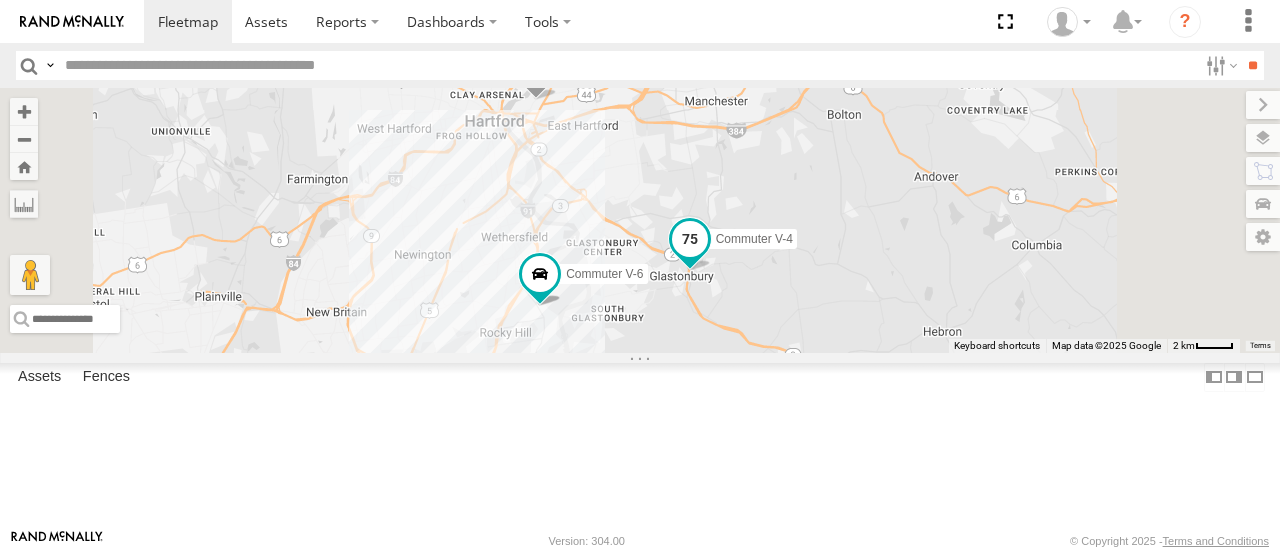 click at bounding box center (690, 244) 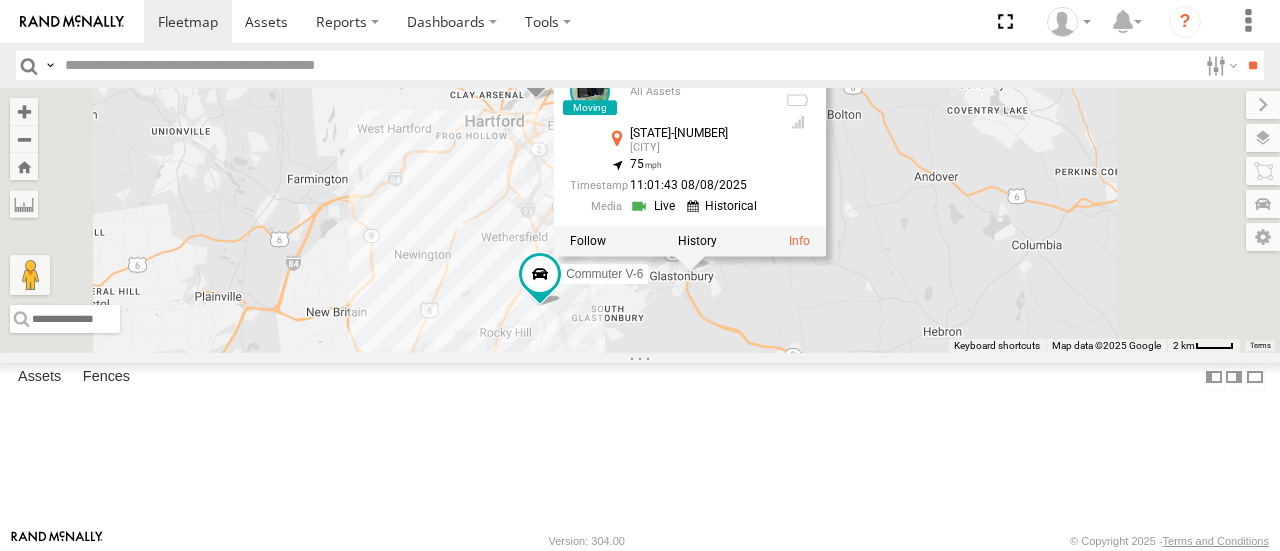 click on "All Assets [STATE]-[NUMBER] [CITY] 41.68888 , -72.5395 75 11:01:43 08/08/2025" at bounding box center [640, 220] 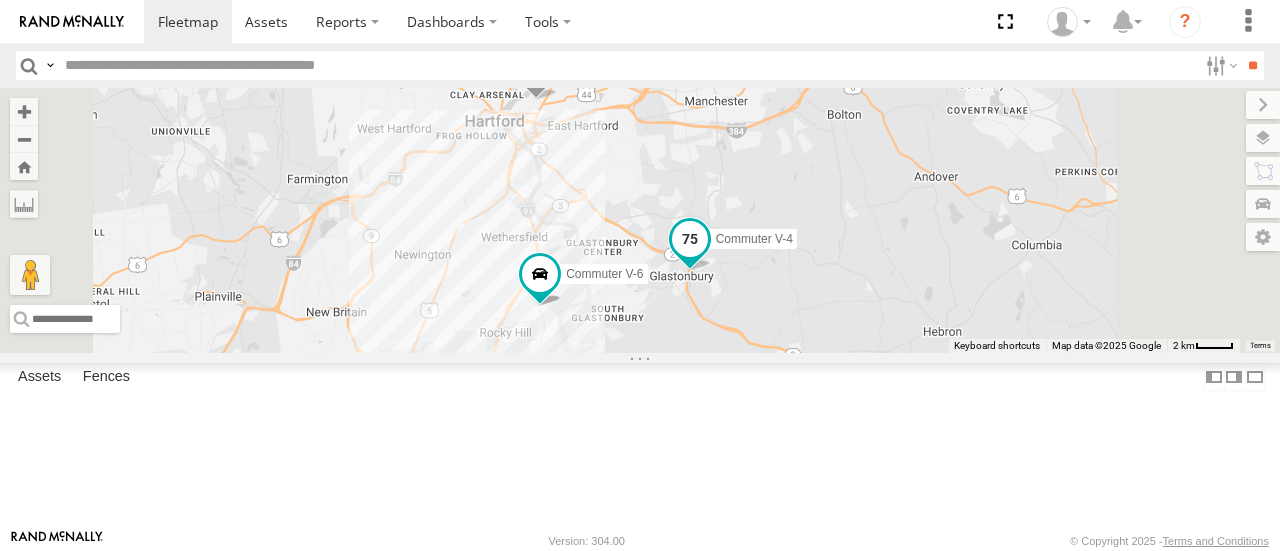 click at bounding box center [690, 239] 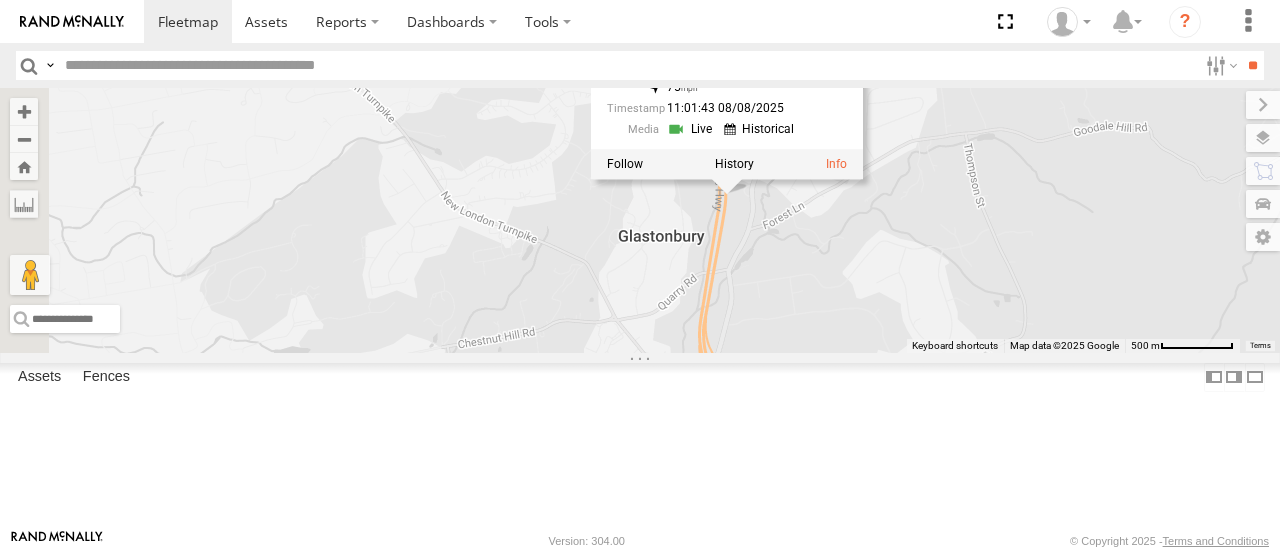 drag, startPoint x: 785, startPoint y: 283, endPoint x: 1196, endPoint y: 312, distance: 412.02185 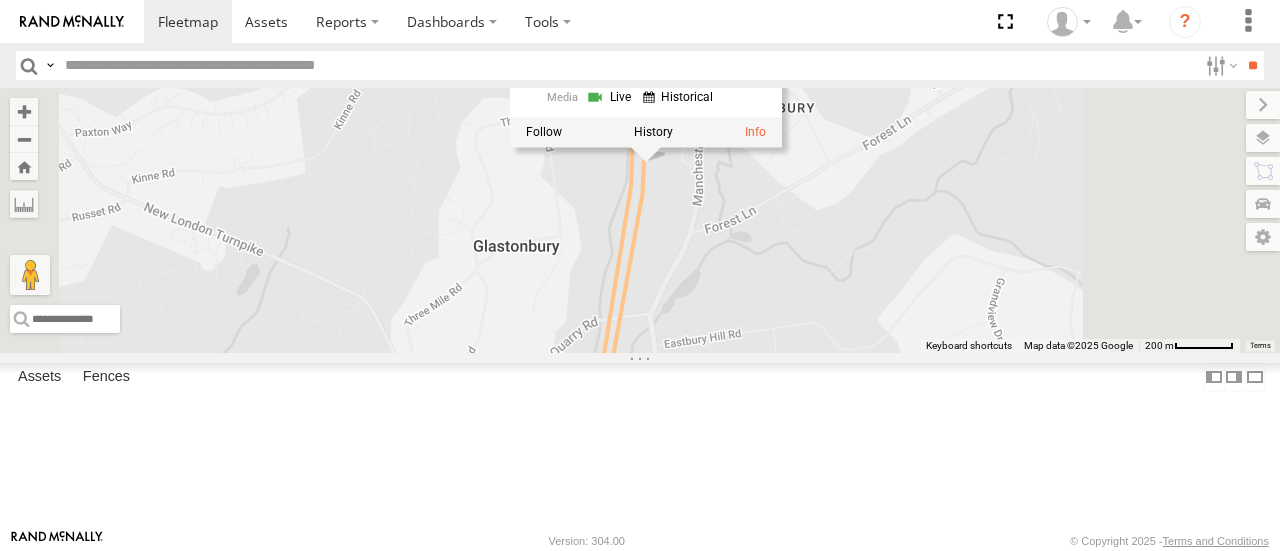 click at bounding box center (646, 132) 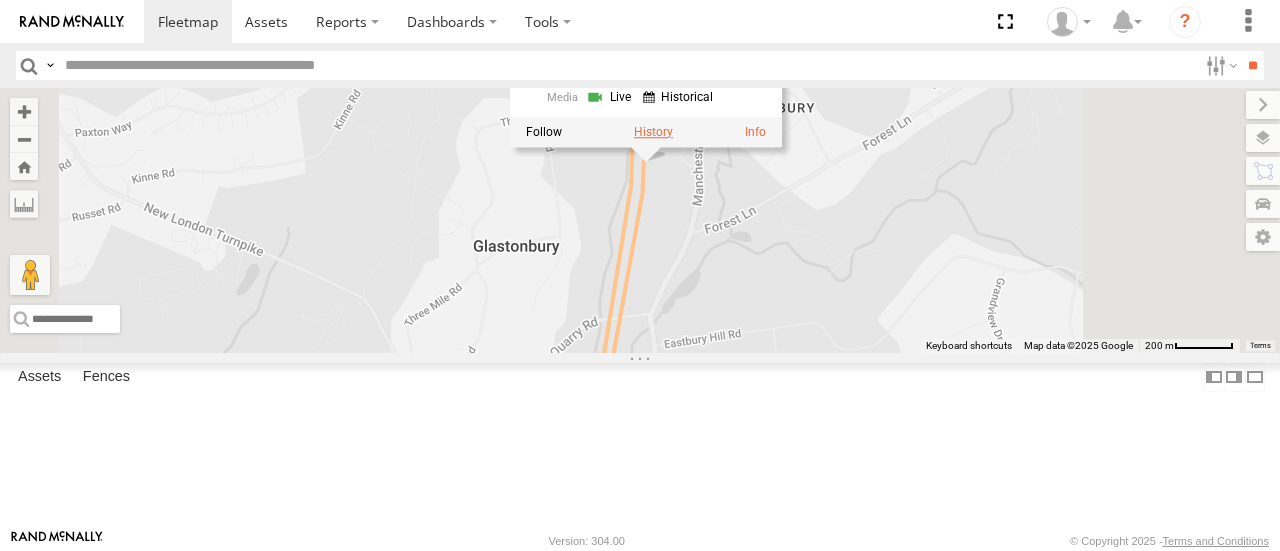 click at bounding box center [653, 132] 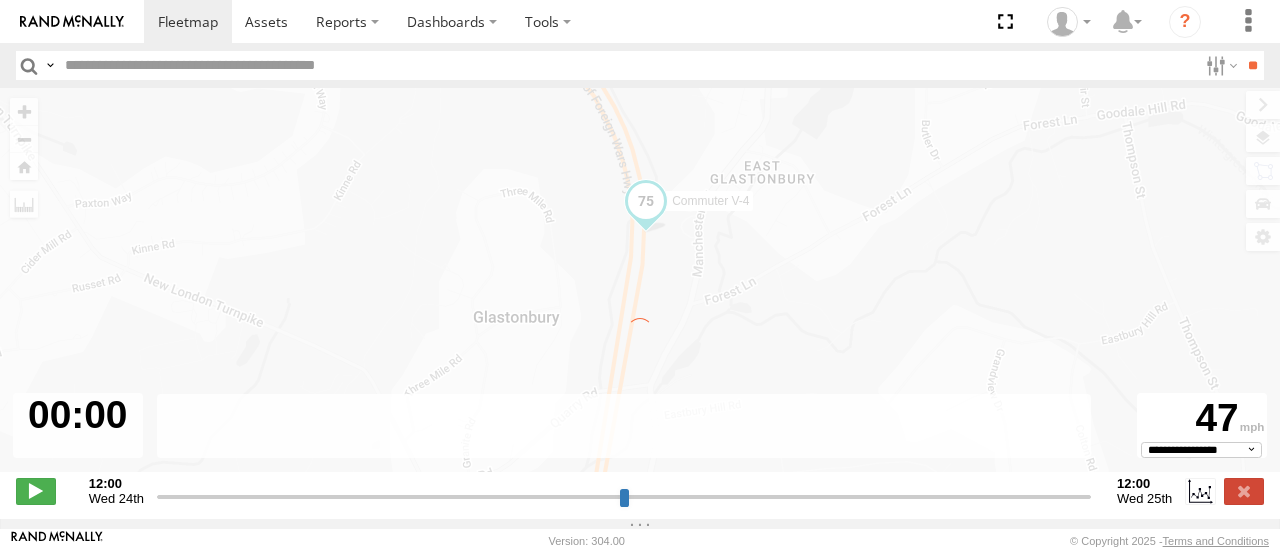 type on "**********" 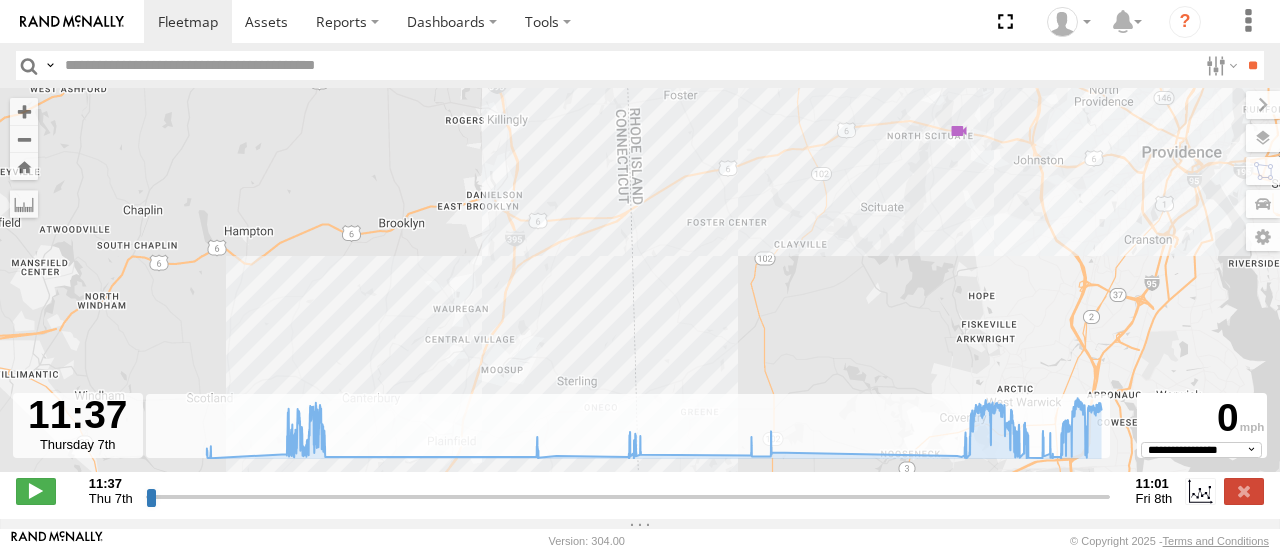 drag, startPoint x: 960, startPoint y: 192, endPoint x: 960, endPoint y: 263, distance: 71 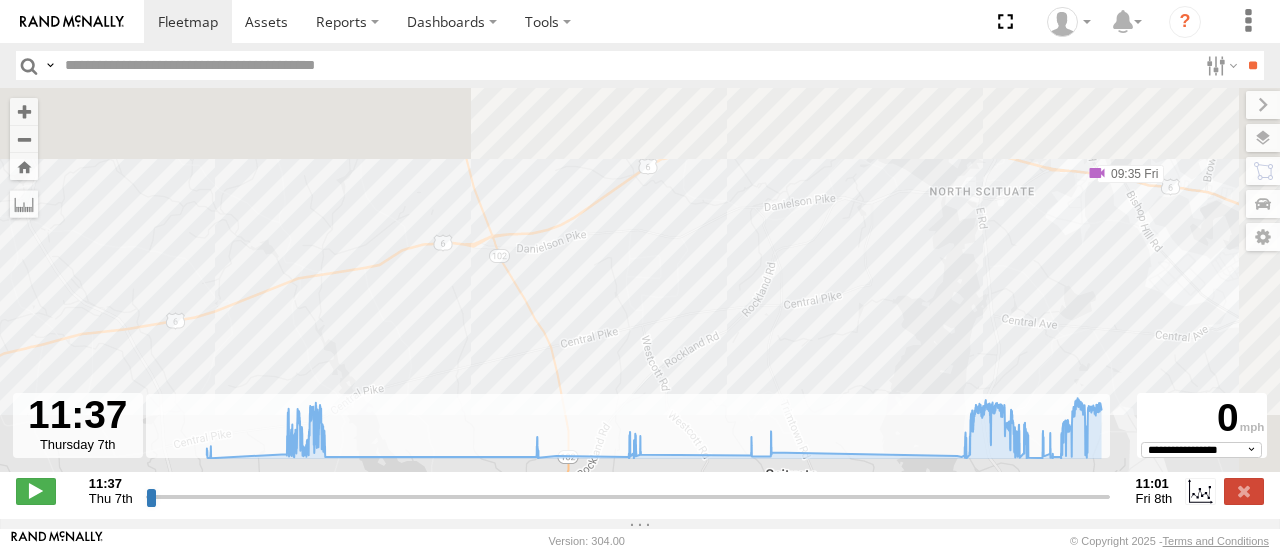 drag, startPoint x: 1108, startPoint y: 176, endPoint x: 888, endPoint y: 328, distance: 267.4023 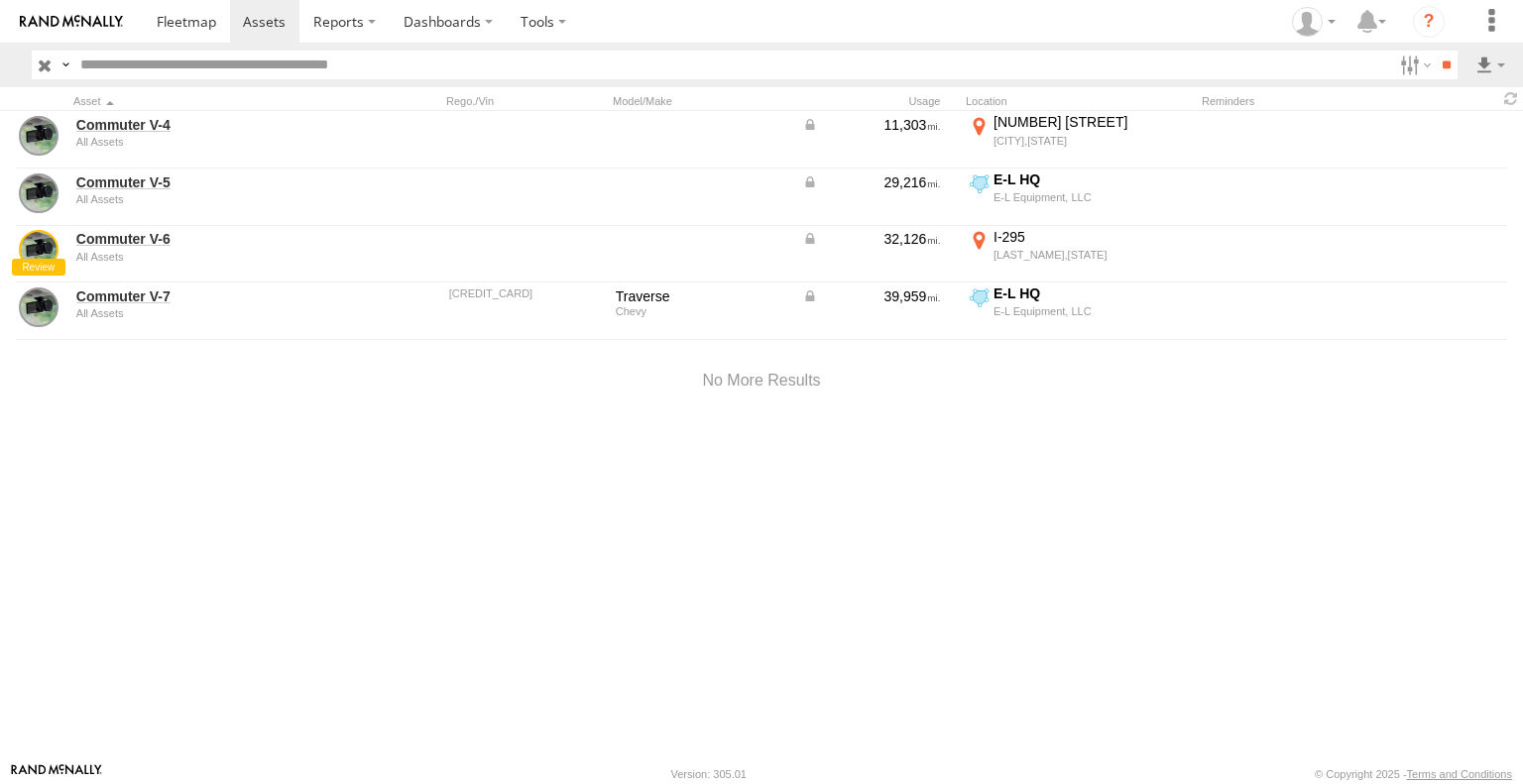 scroll, scrollTop: 0, scrollLeft: 0, axis: both 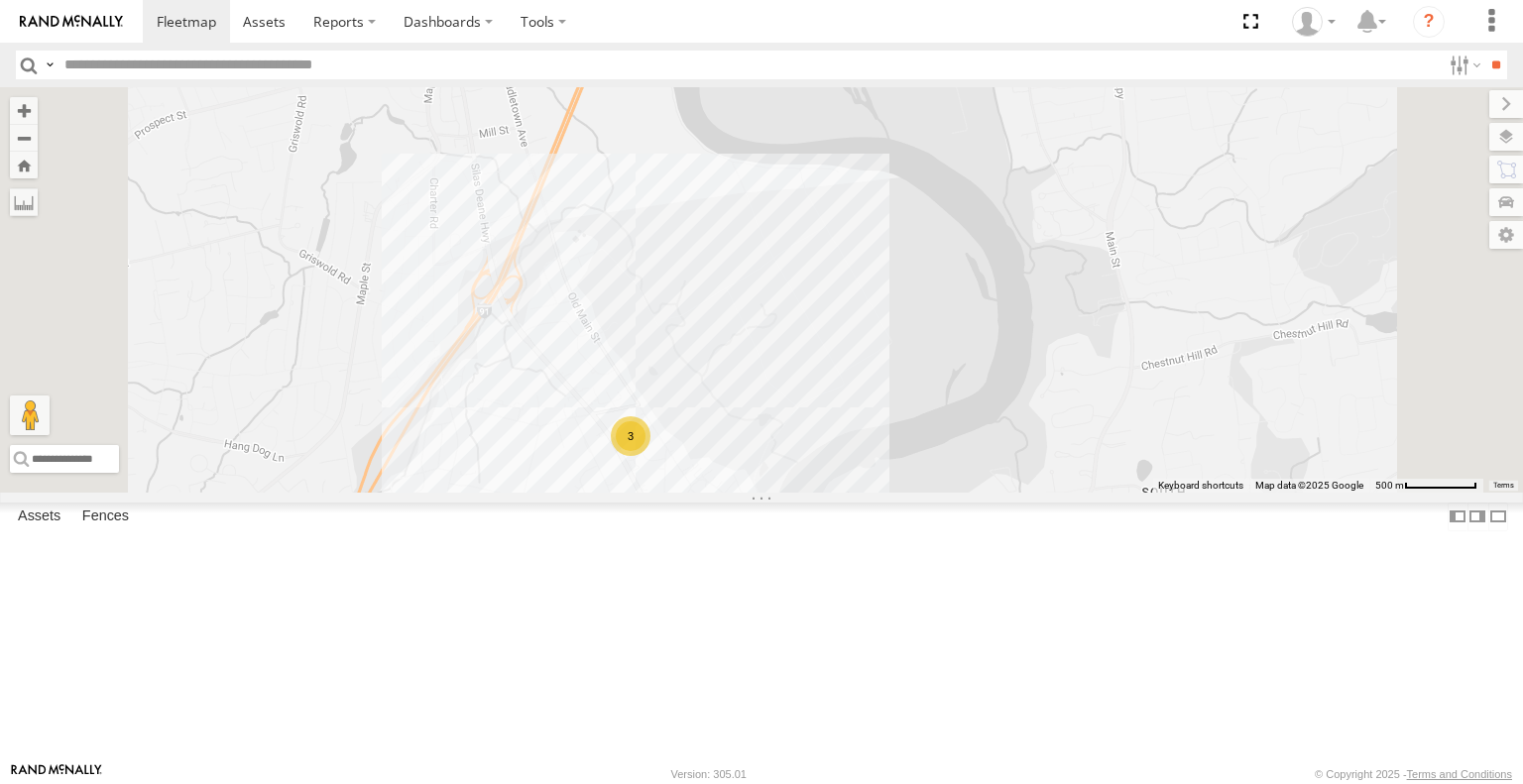 drag, startPoint x: 1008, startPoint y: 641, endPoint x: 989, endPoint y: 476, distance: 166.09034 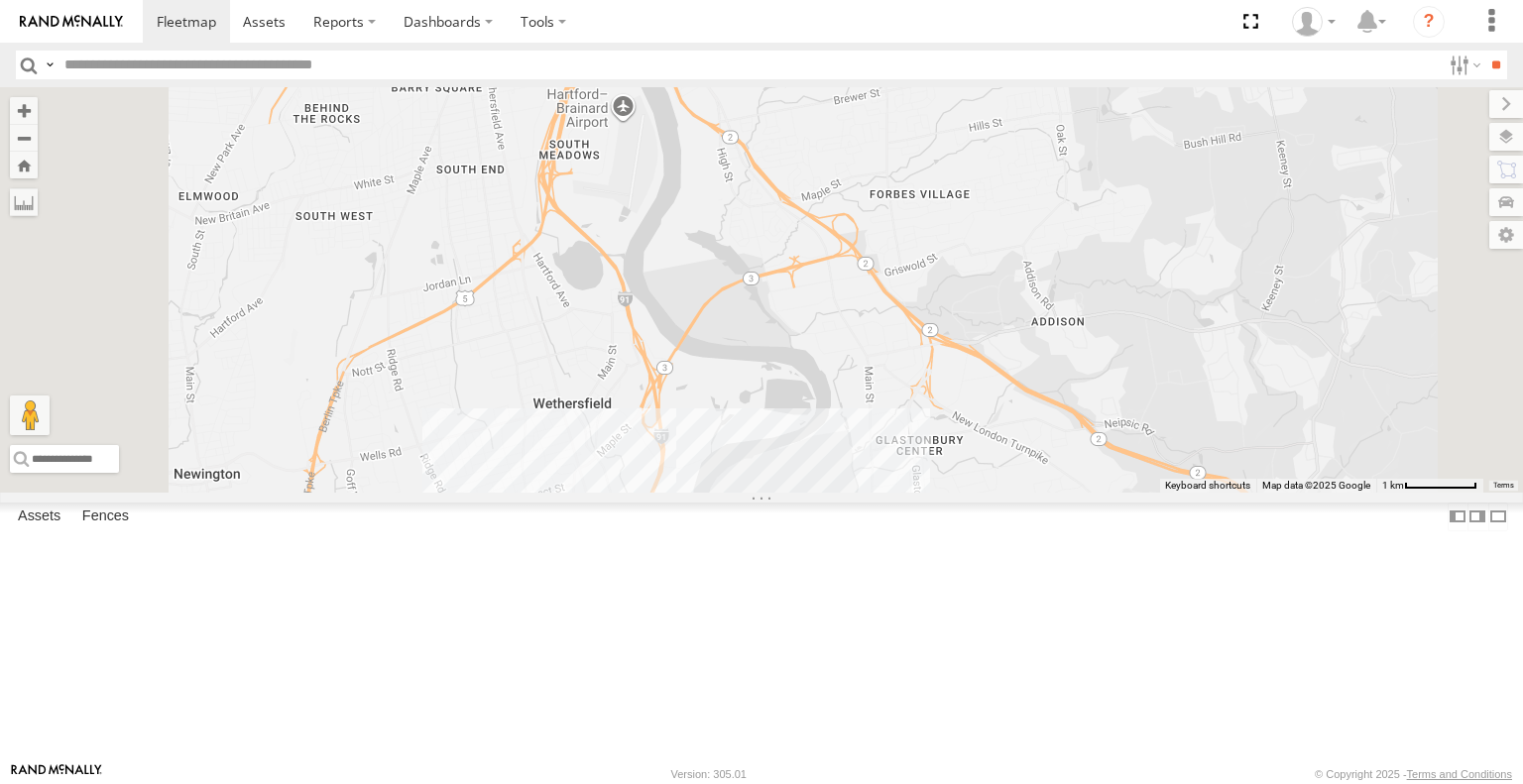 drag, startPoint x: 849, startPoint y: 186, endPoint x: 923, endPoint y: 497, distance: 319.68266 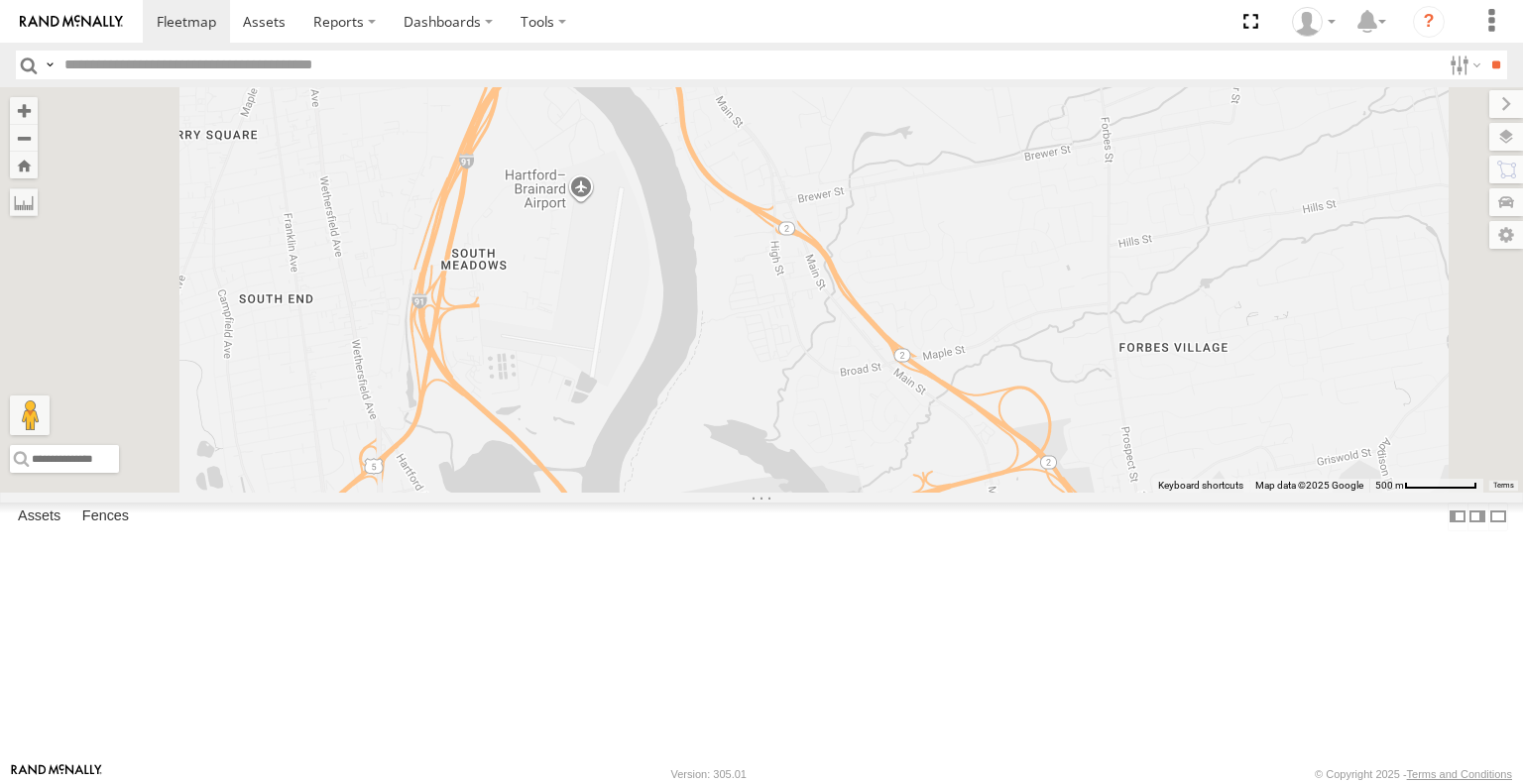 drag, startPoint x: 881, startPoint y: 225, endPoint x: 936, endPoint y: 584, distance: 363.18866 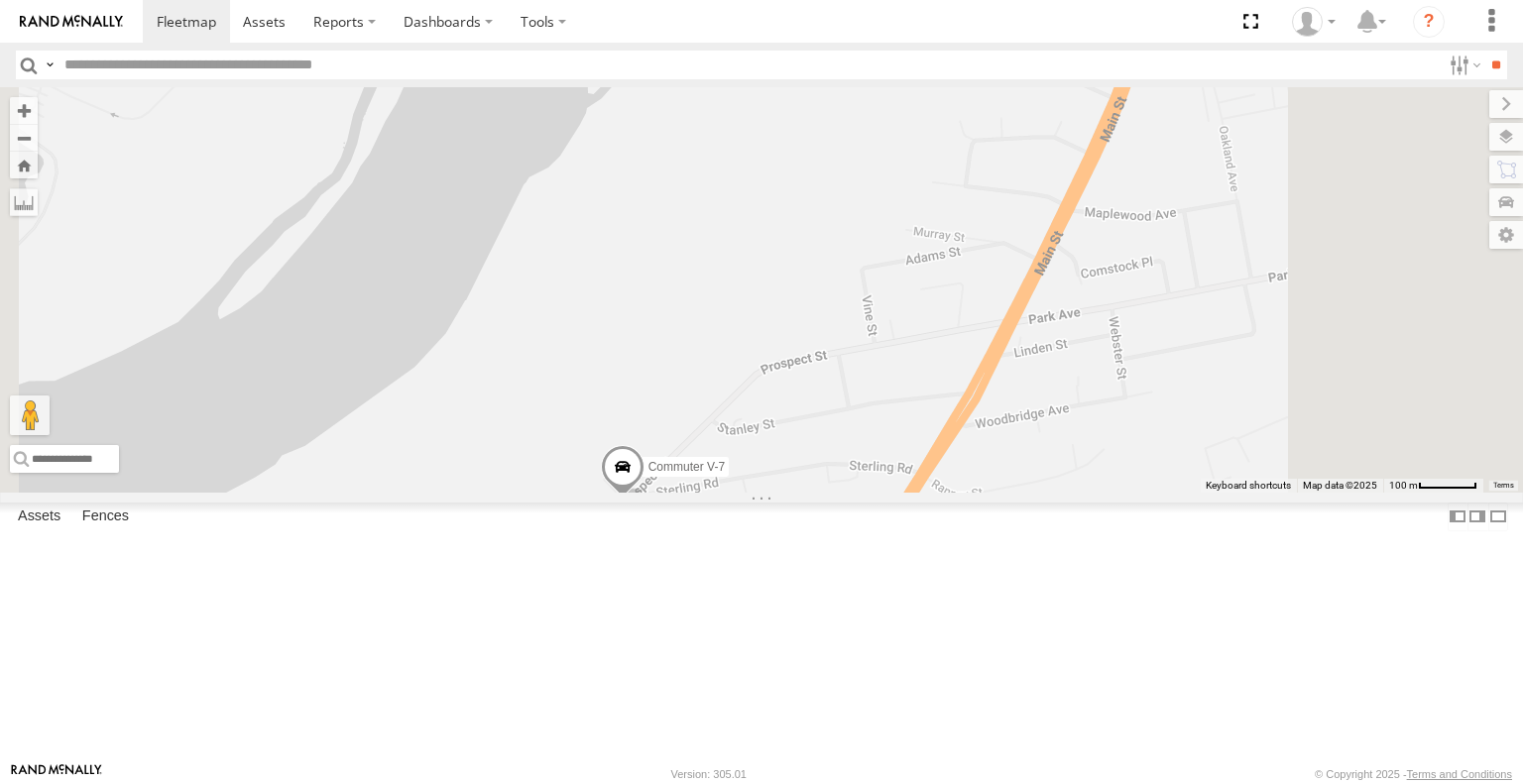 drag, startPoint x: 934, startPoint y: 647, endPoint x: 955, endPoint y: 579, distance: 71.16881 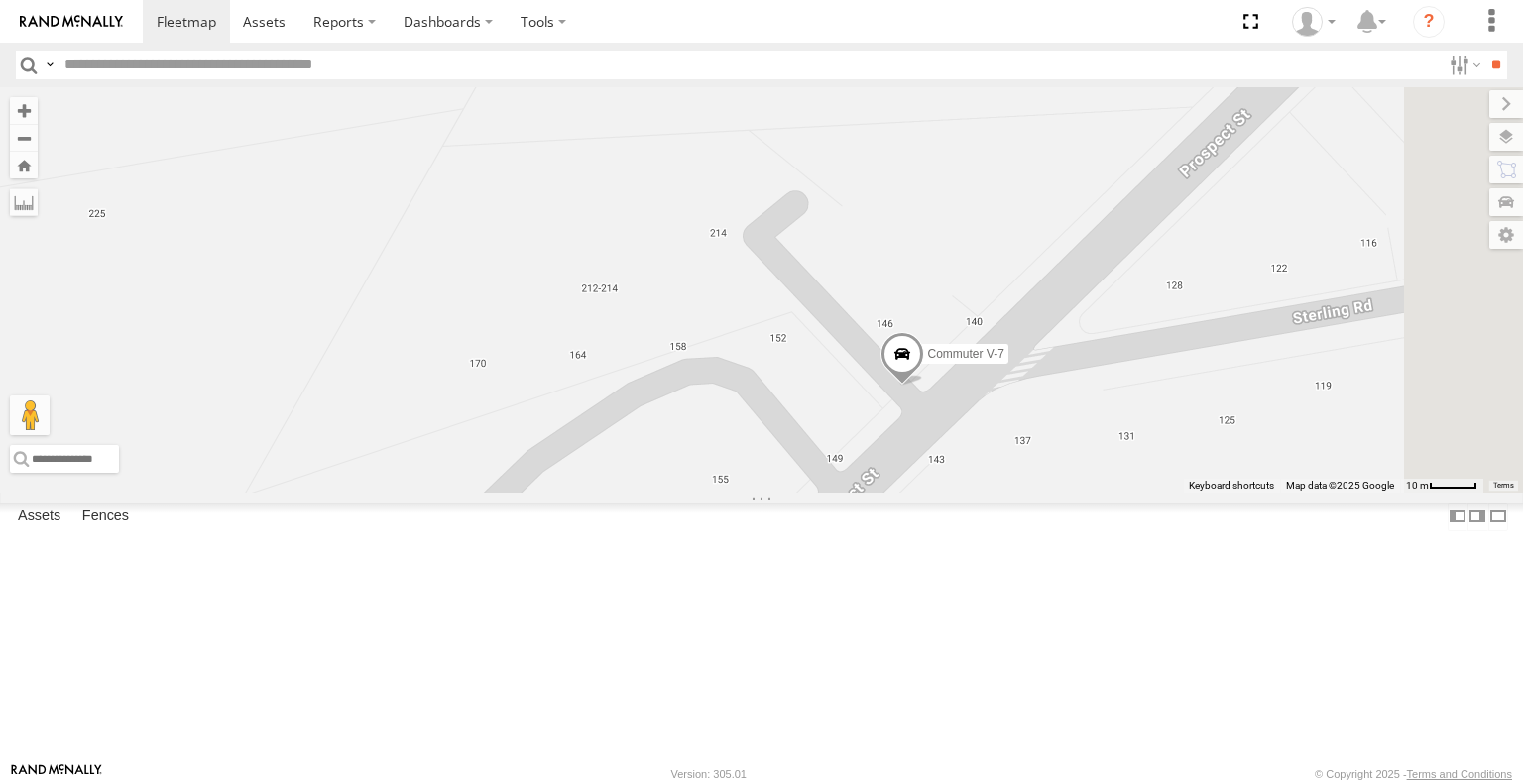 drag, startPoint x: 1305, startPoint y: 619, endPoint x: 1112, endPoint y: 487, distance: 233.82258 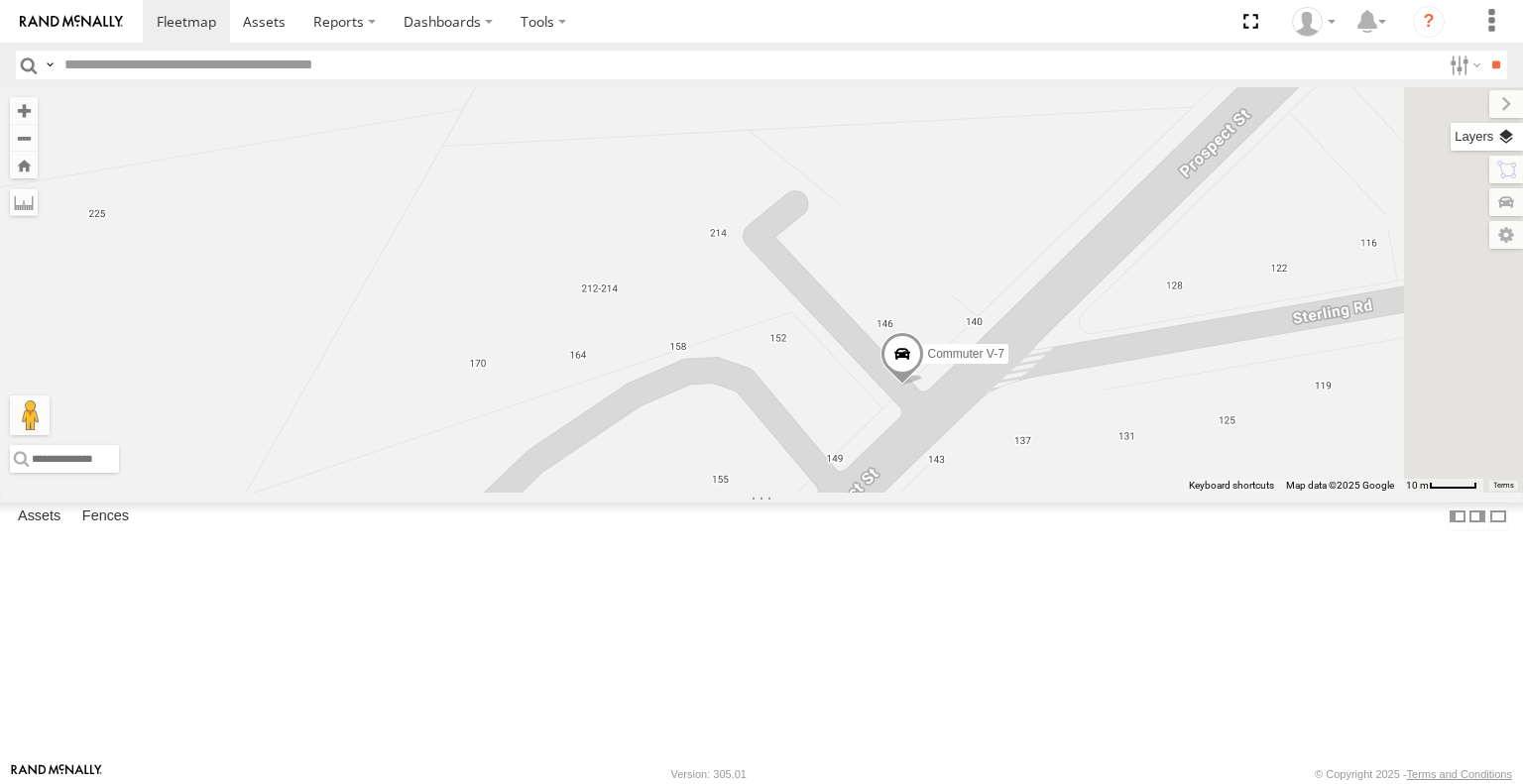 click at bounding box center (1486, 137) 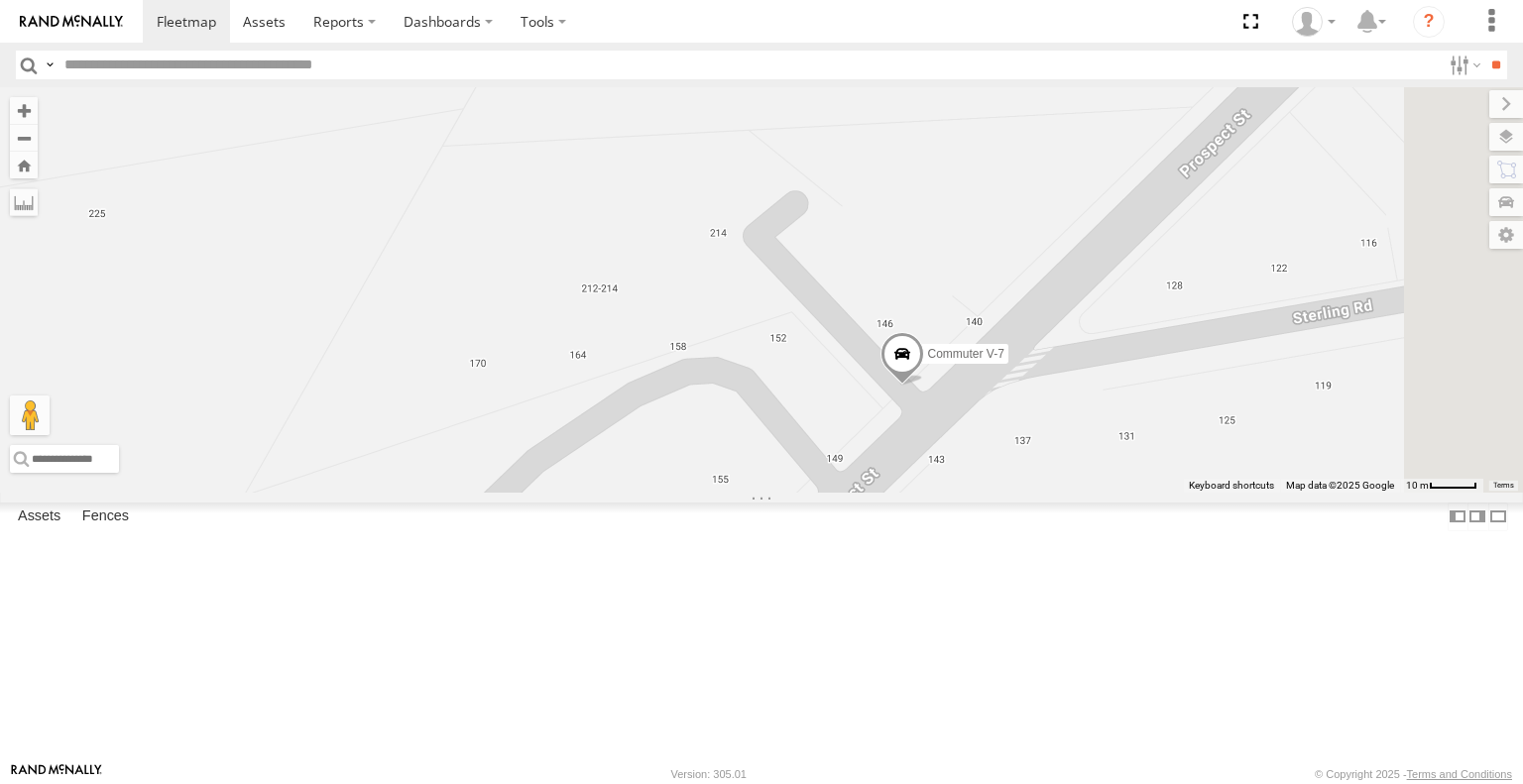 click at bounding box center (0, 0) 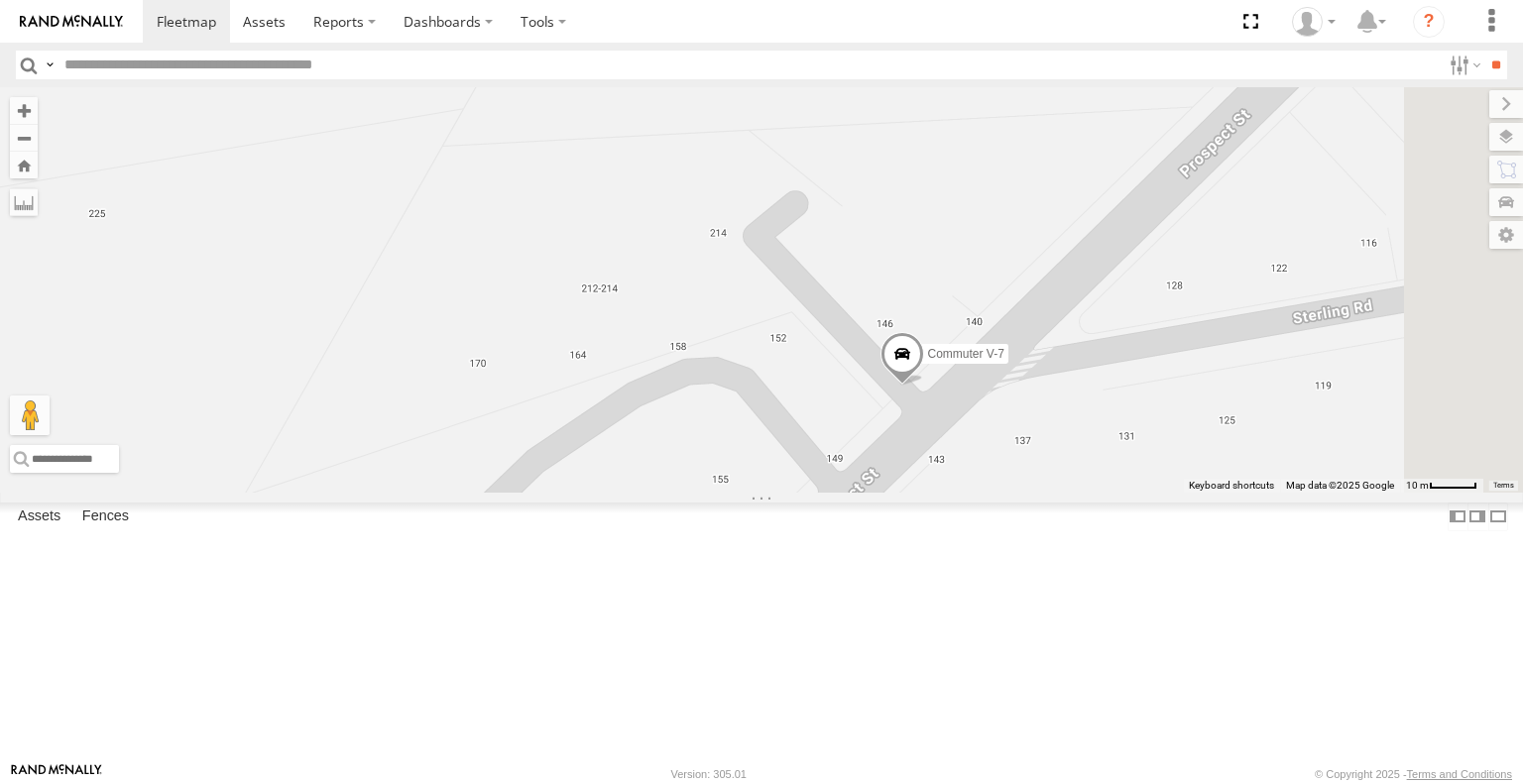 click on "Roadmap" at bounding box center [0, 0] 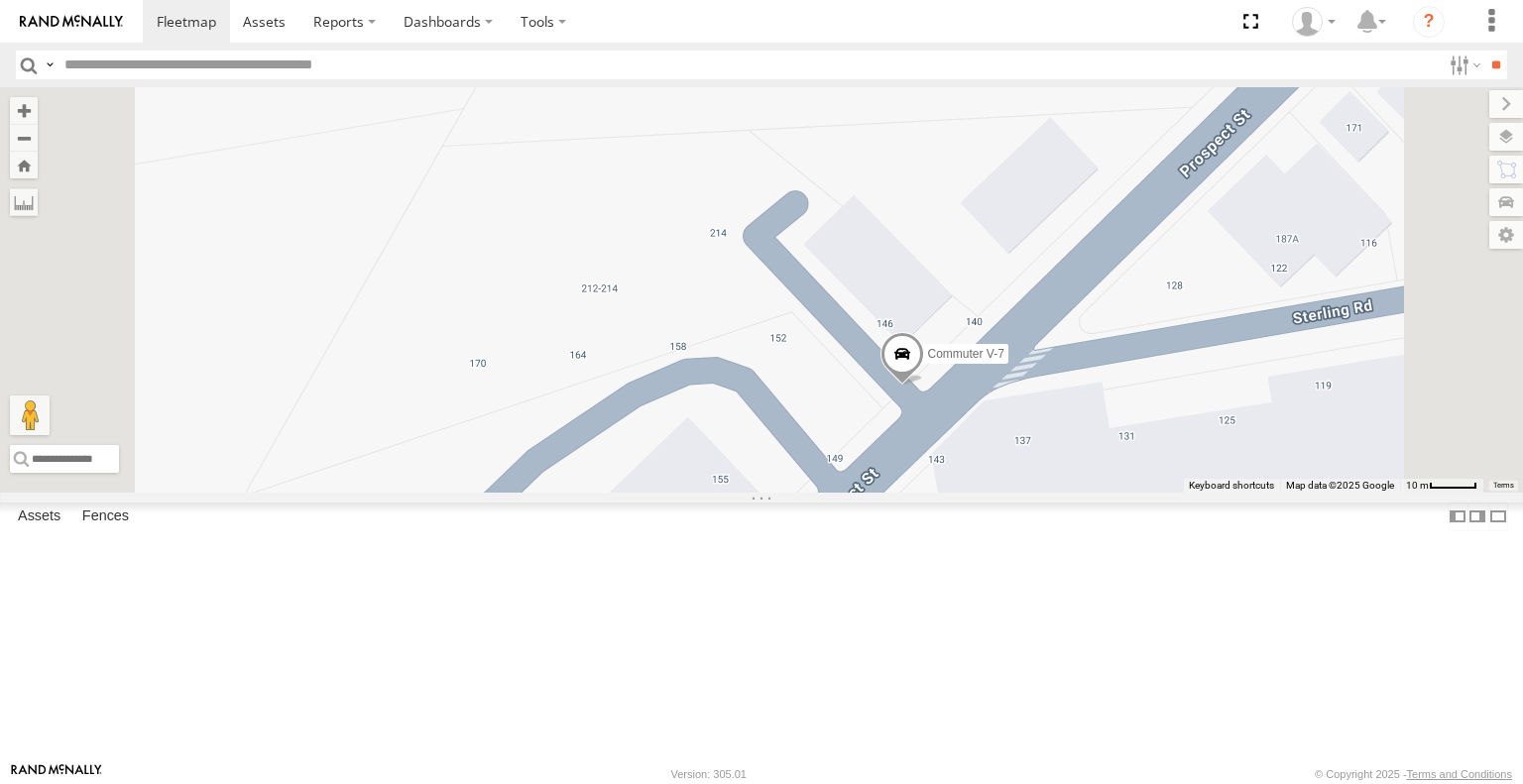 click on "Roadmap" at bounding box center (0, 0) 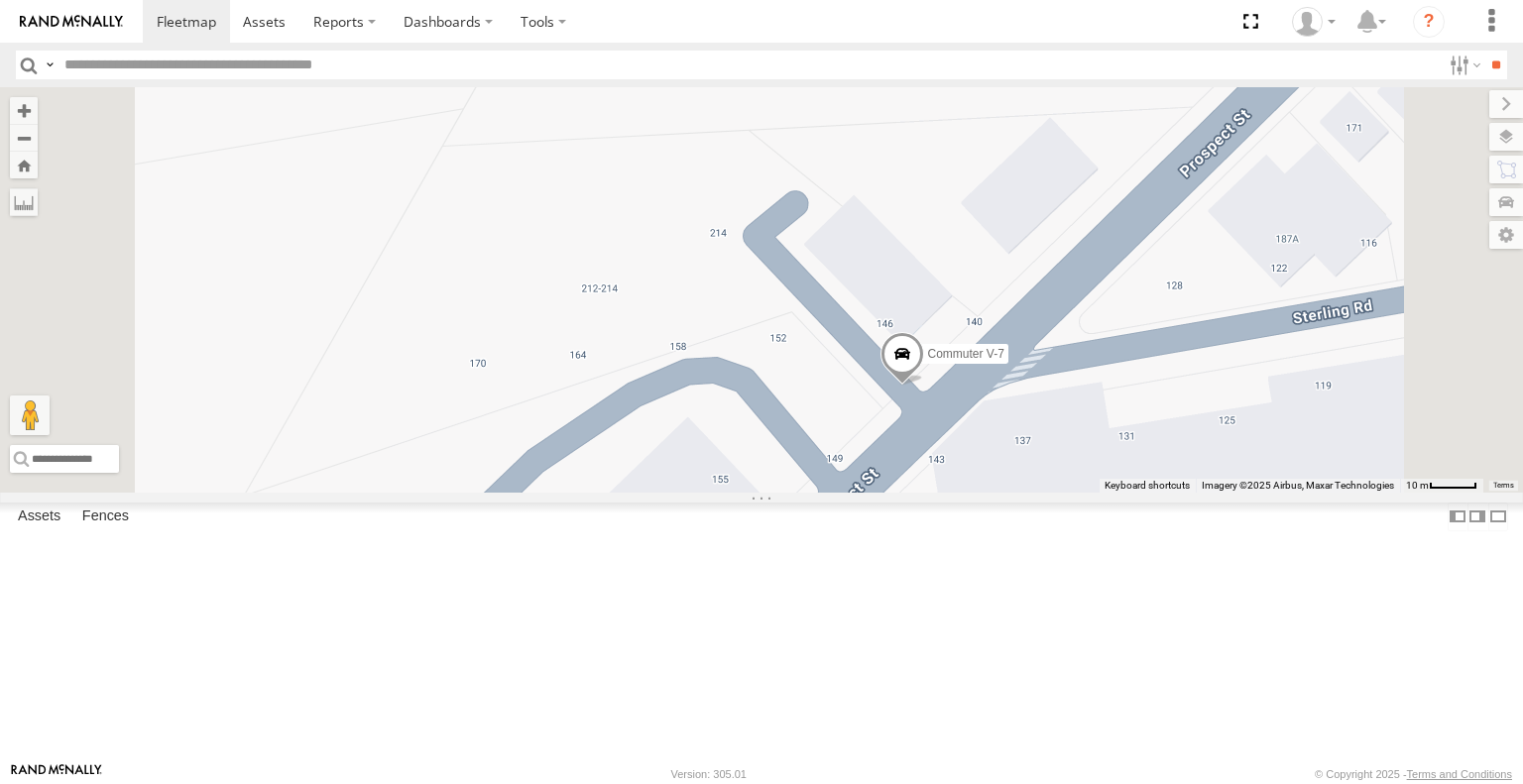 click on "Roadmap" at bounding box center [0, 0] 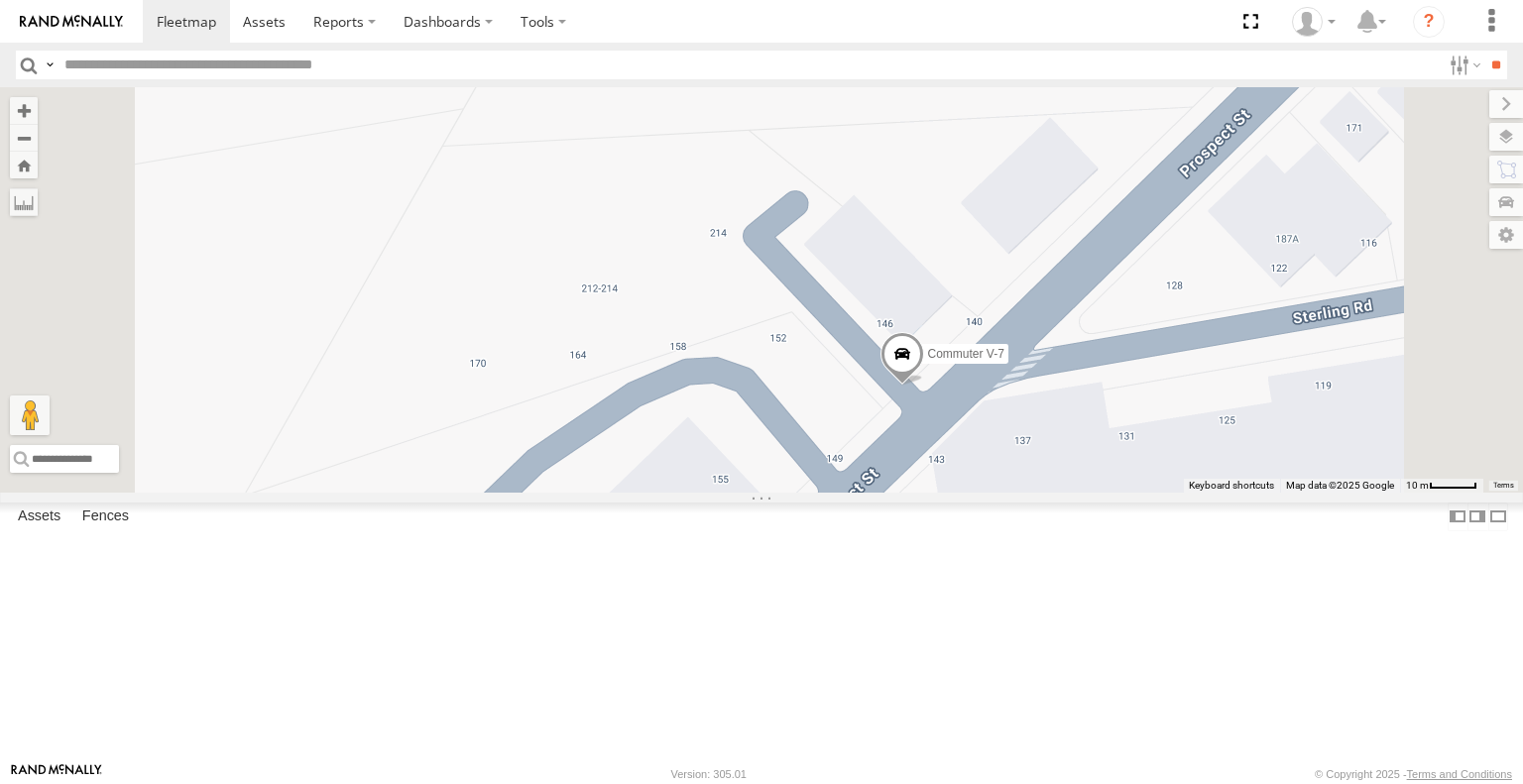 click on "Satellite" at bounding box center [0, 0] 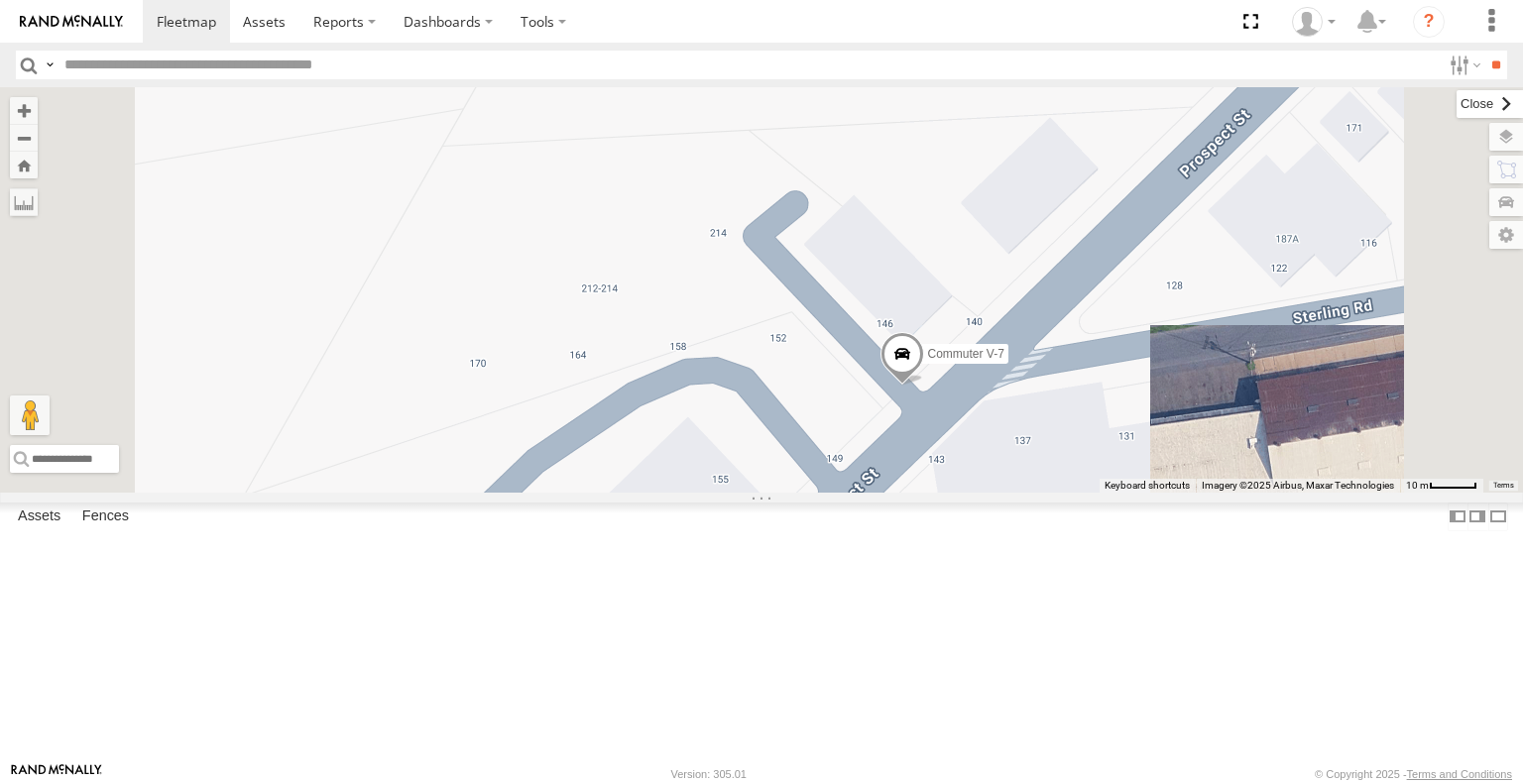 click at bounding box center [1489, 104] 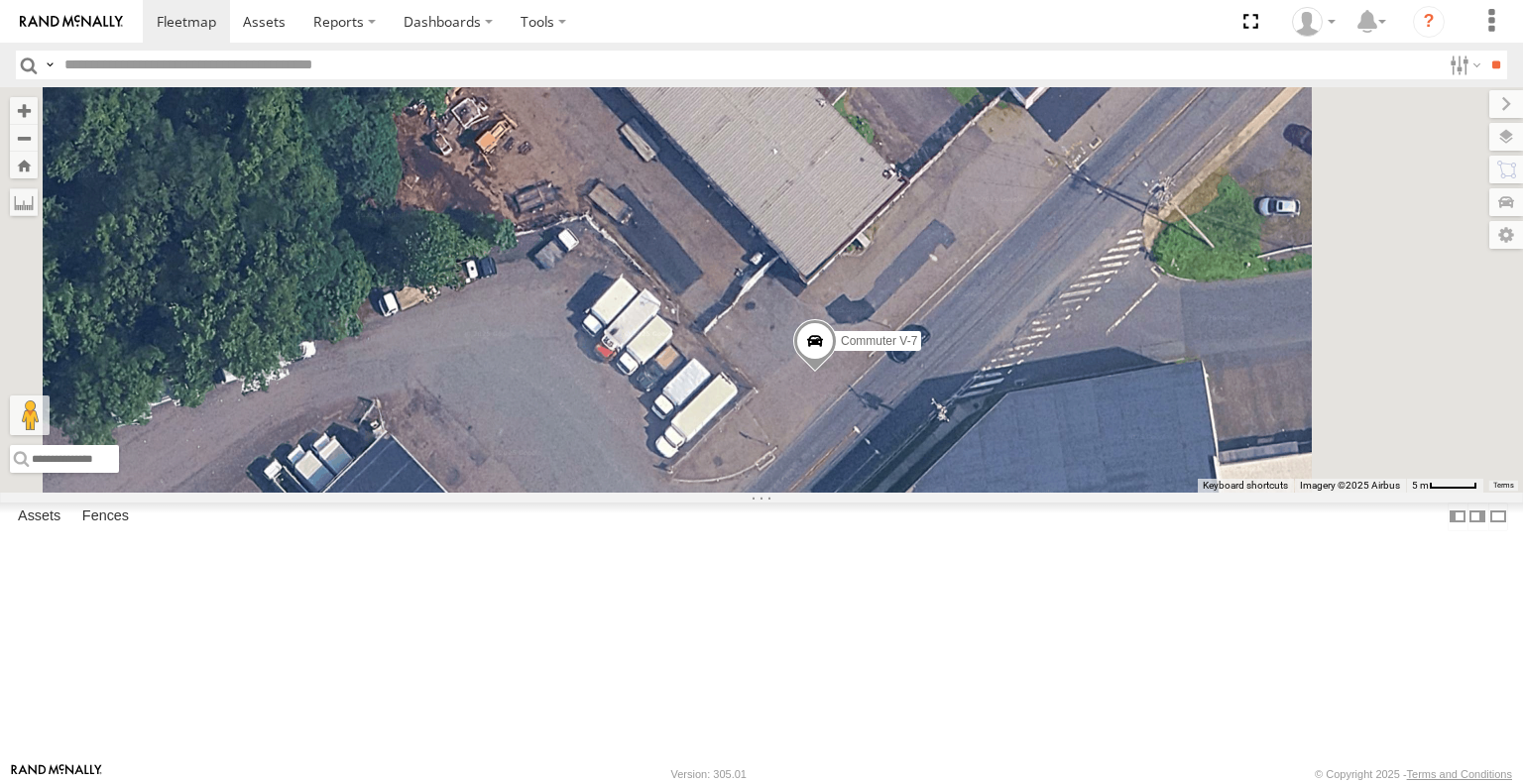 drag, startPoint x: 1249, startPoint y: 495, endPoint x: 1215, endPoint y: 414, distance: 87.84646 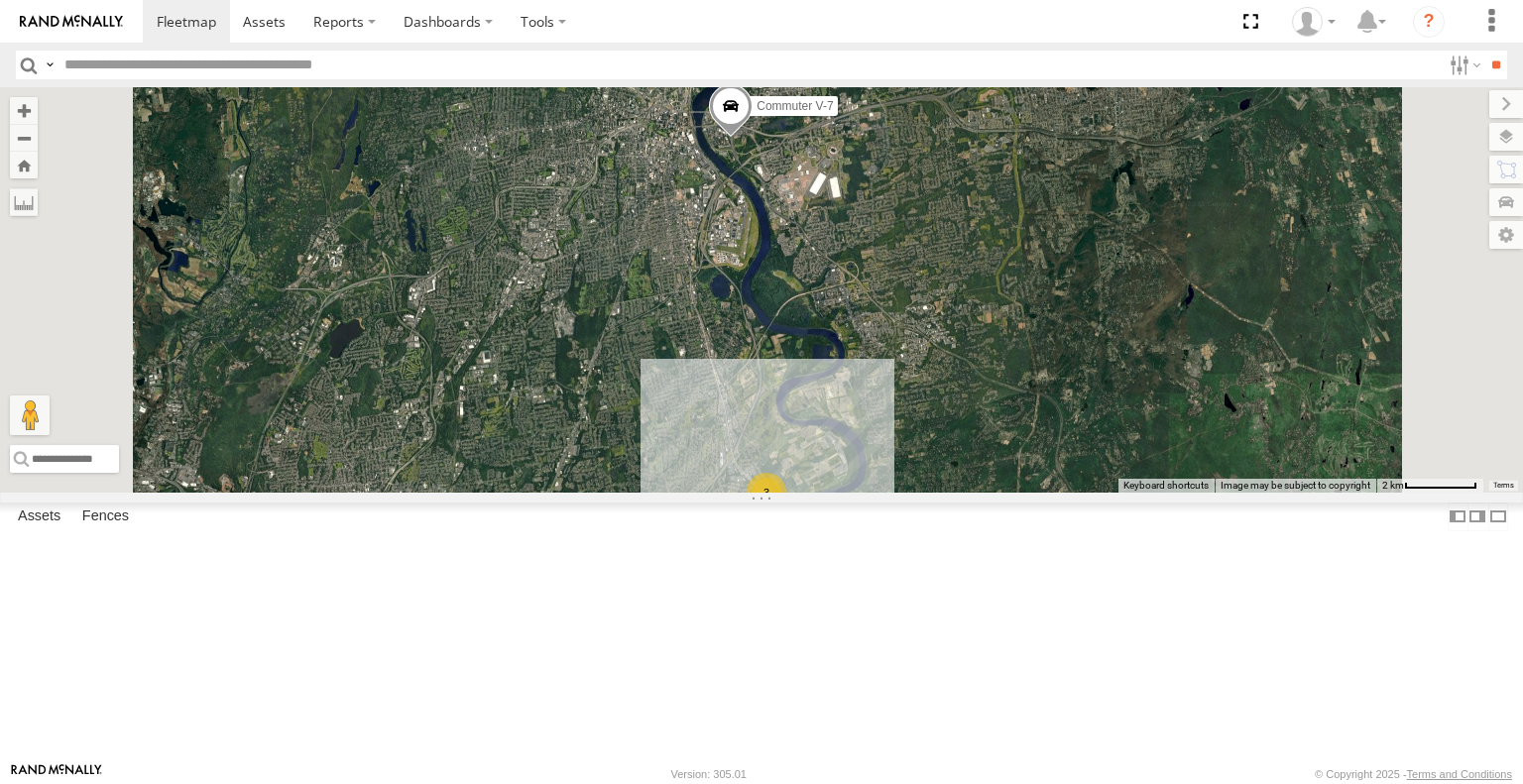 click at bounding box center [731, 111] 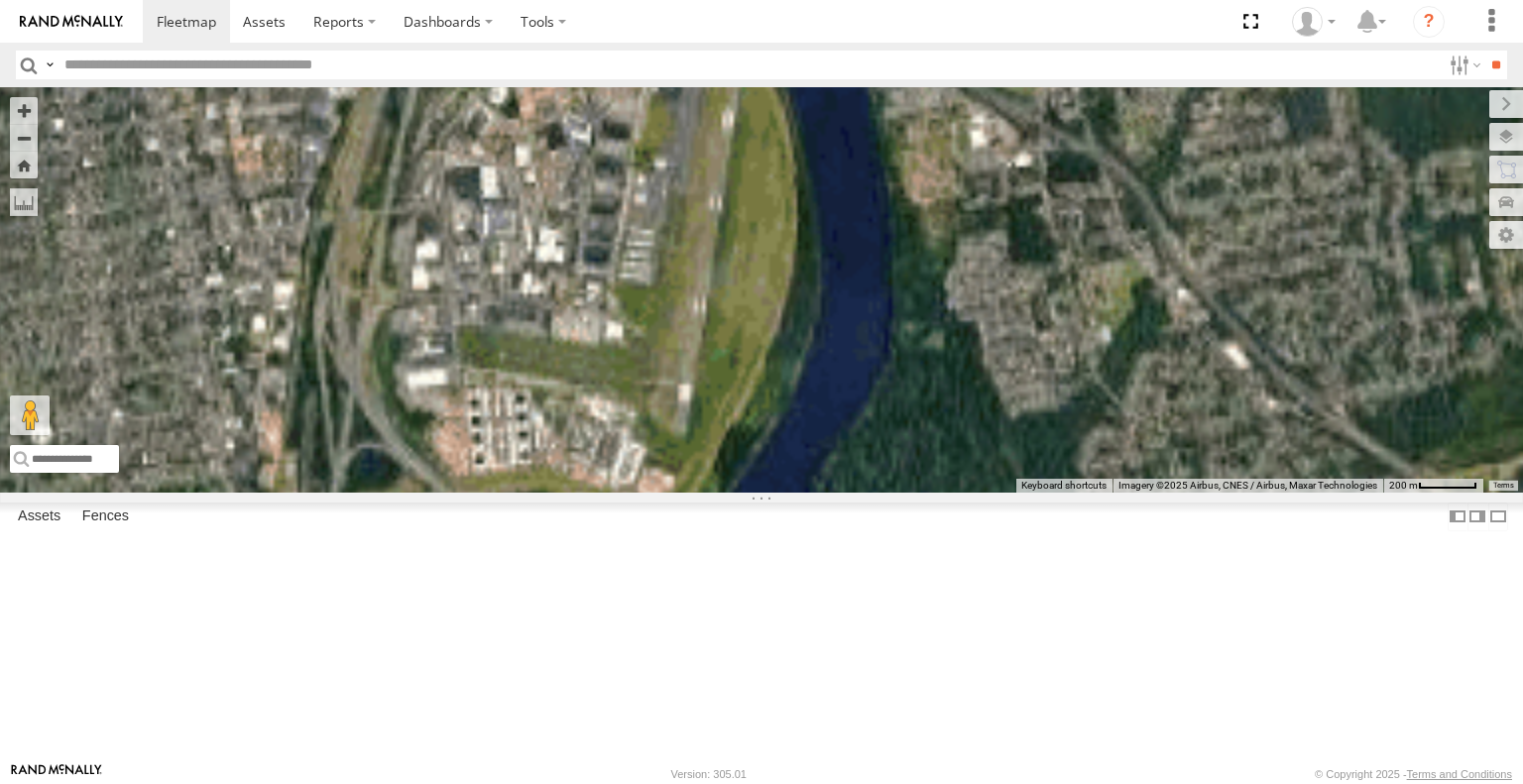 drag, startPoint x: 965, startPoint y: 249, endPoint x: 972, endPoint y: 441, distance: 192.12756 